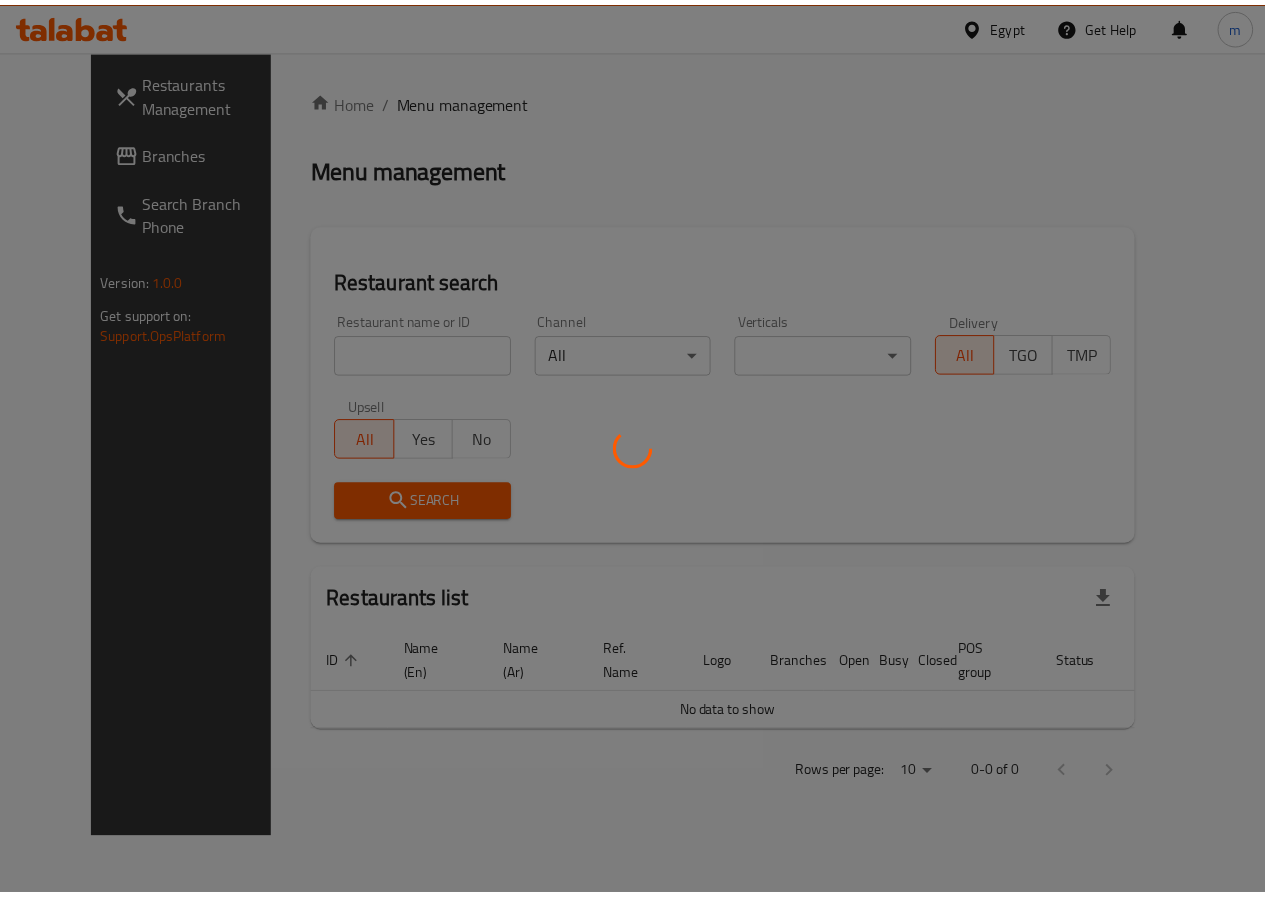 scroll, scrollTop: 0, scrollLeft: 0, axis: both 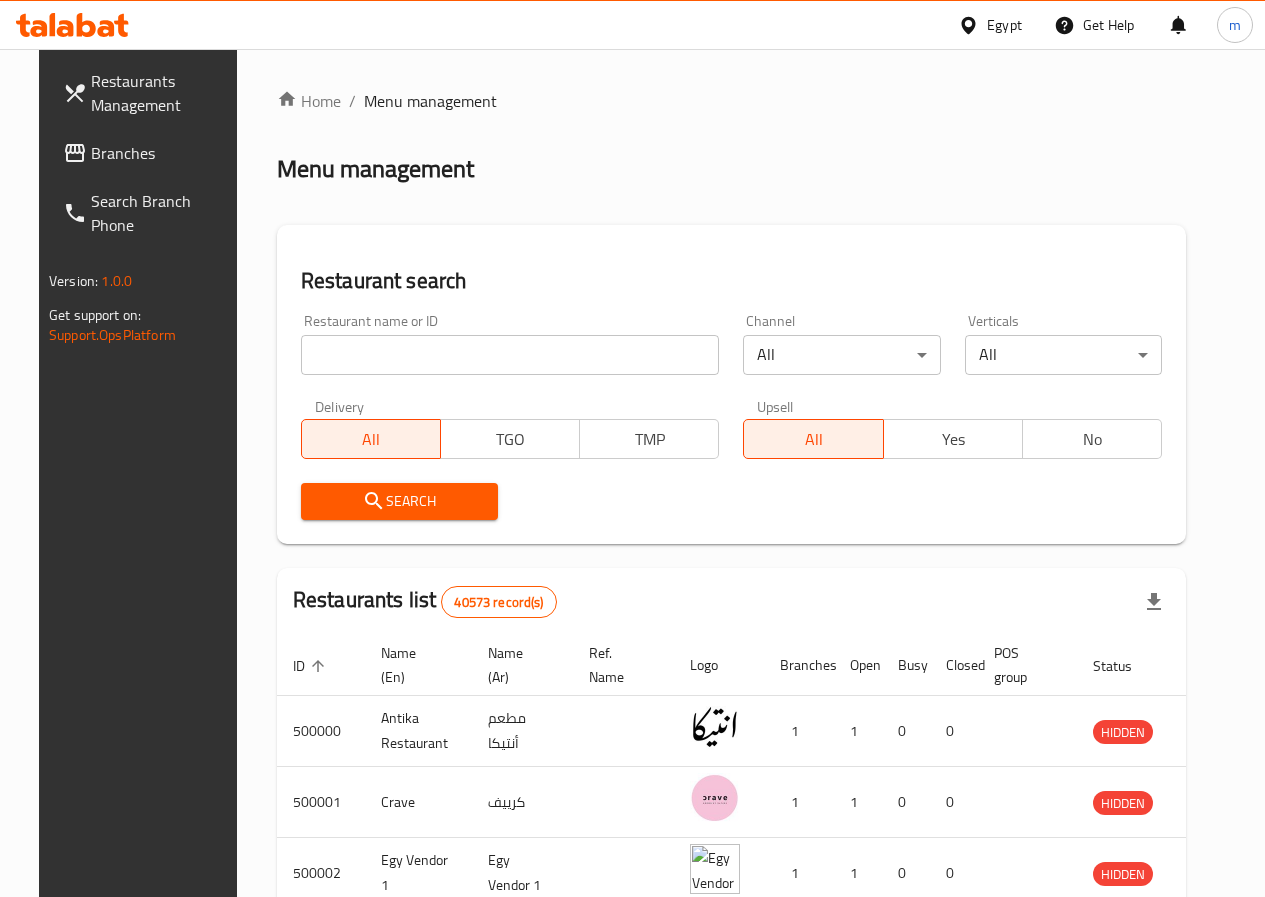 click on "Branches" at bounding box center (162, 153) 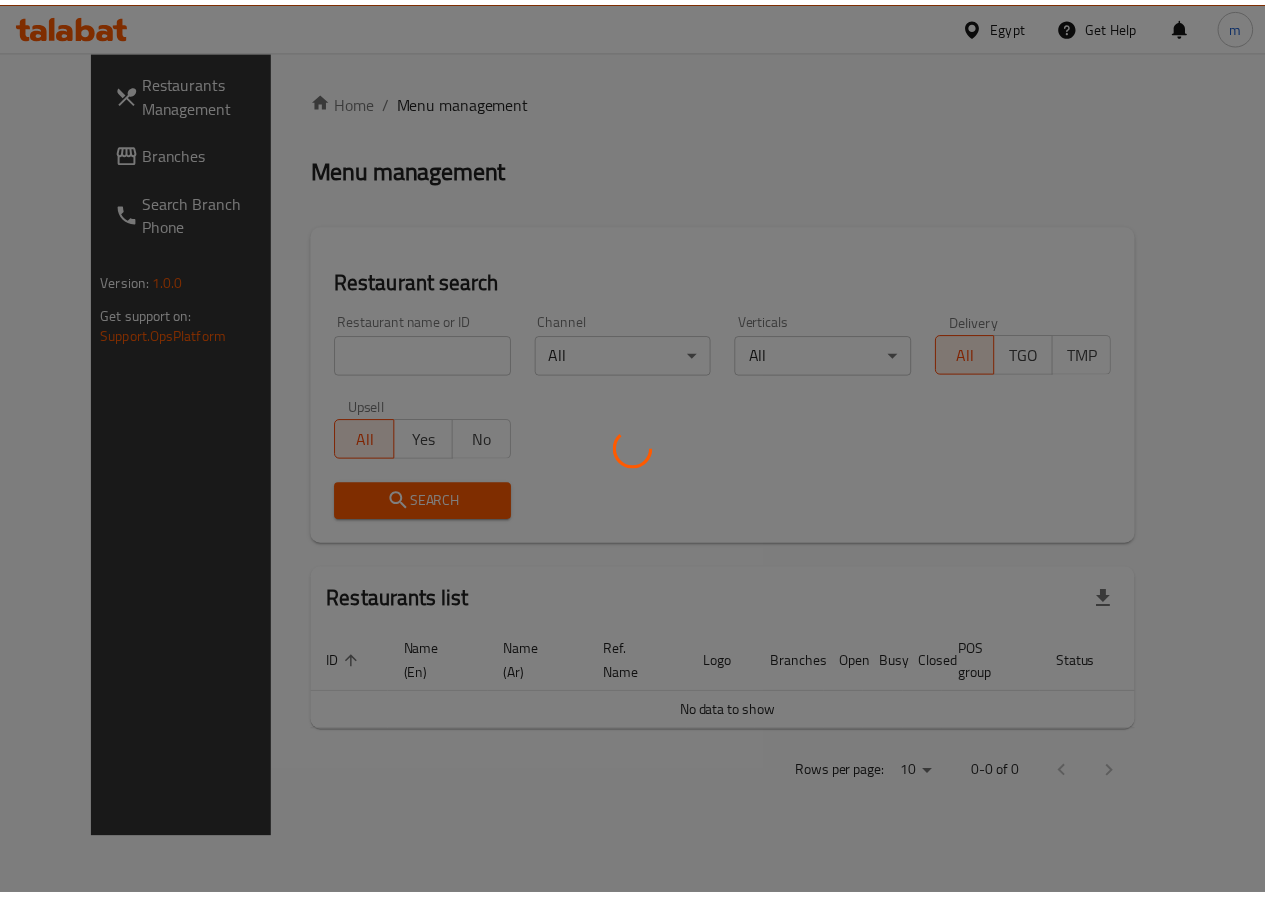 scroll, scrollTop: 0, scrollLeft: 0, axis: both 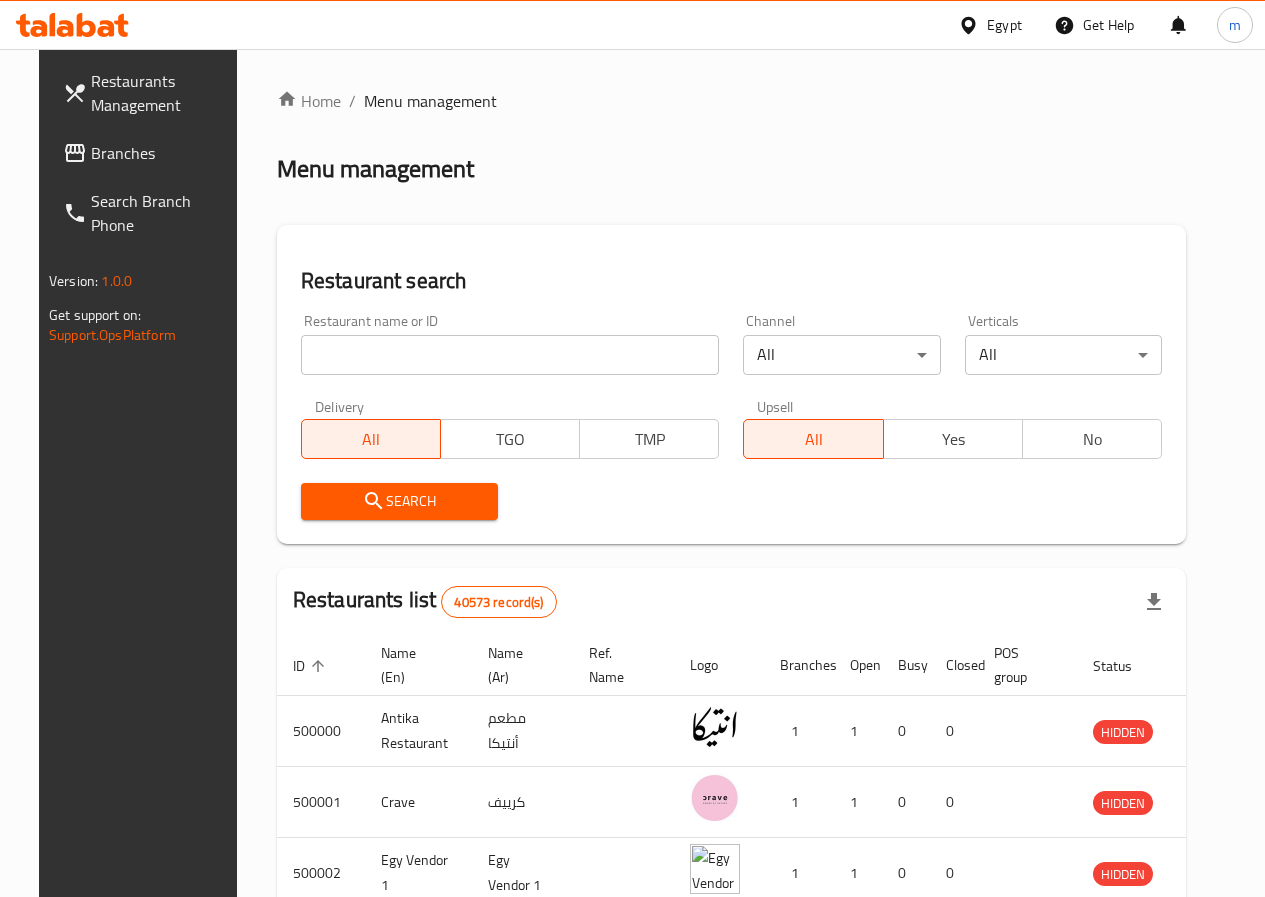 click on "Branches" at bounding box center [162, 153] 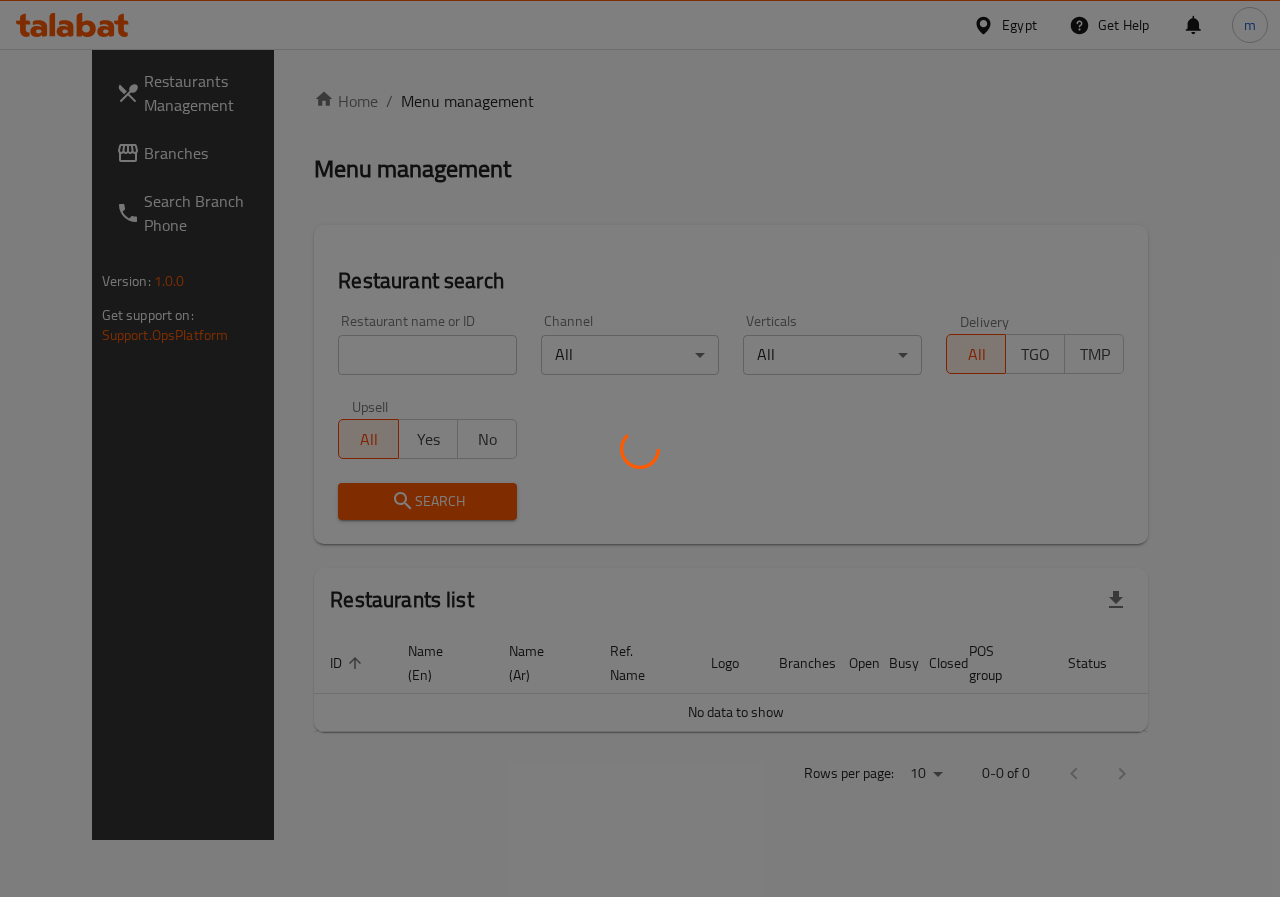 scroll, scrollTop: 0, scrollLeft: 0, axis: both 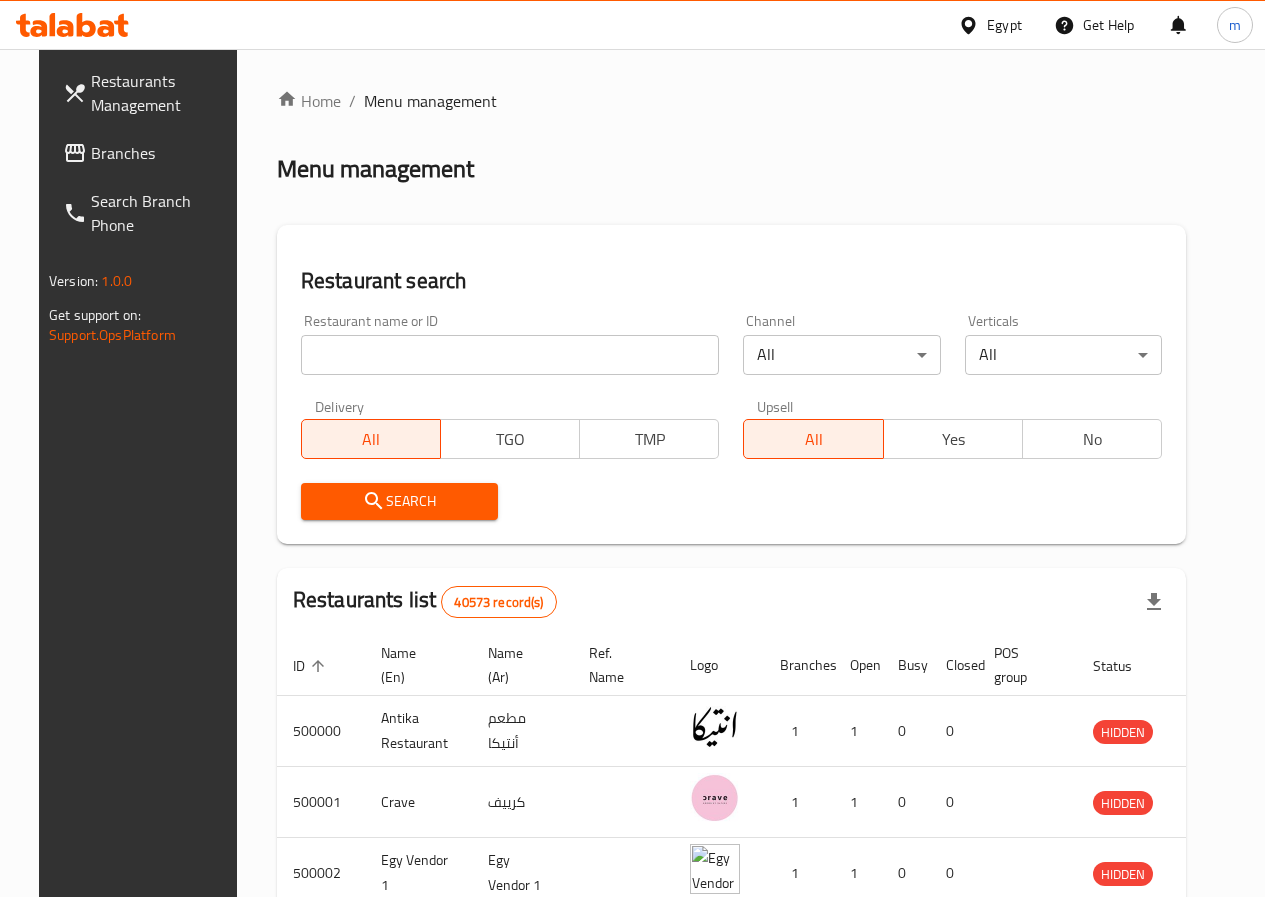 click at bounding box center (510, 355) 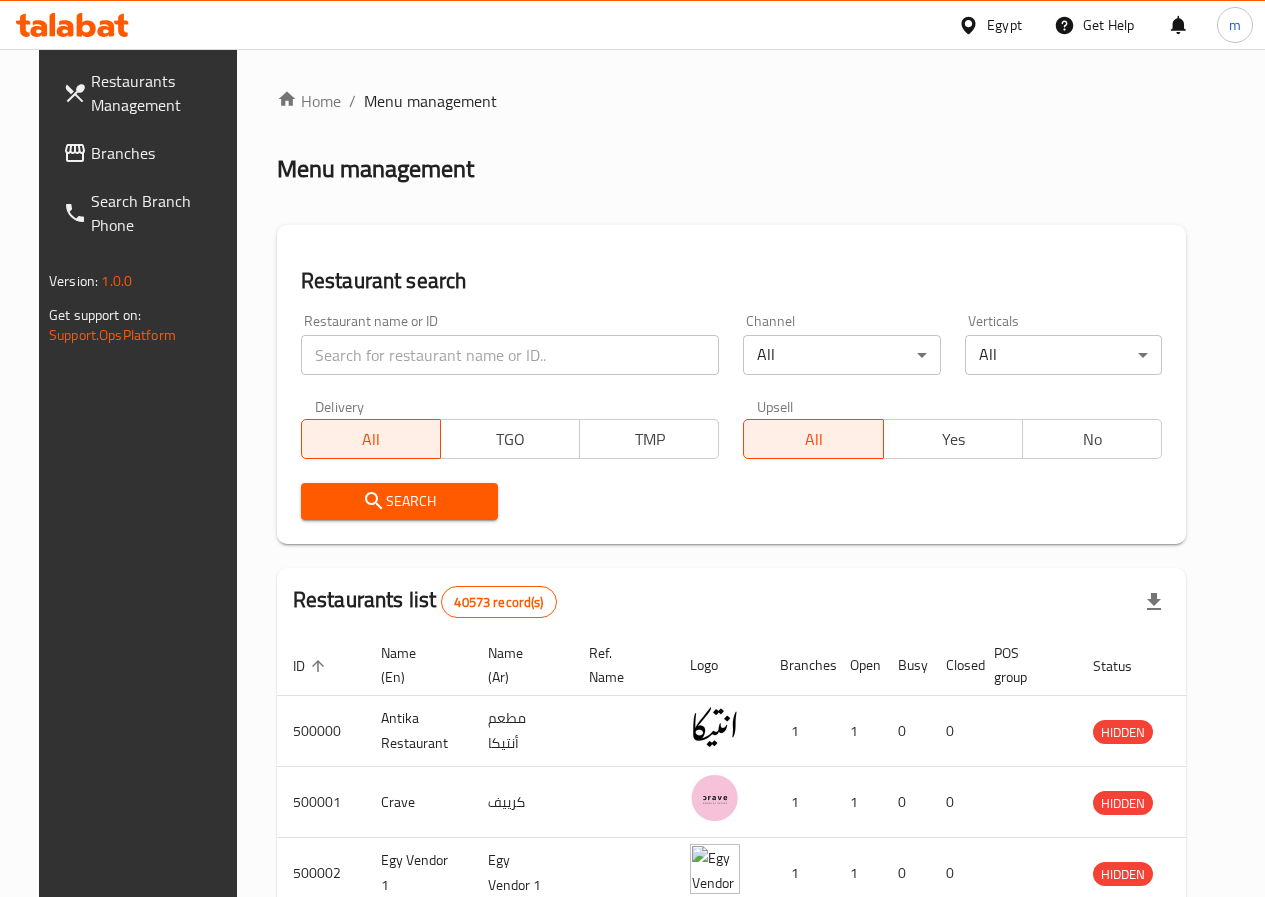 click at bounding box center [510, 355] 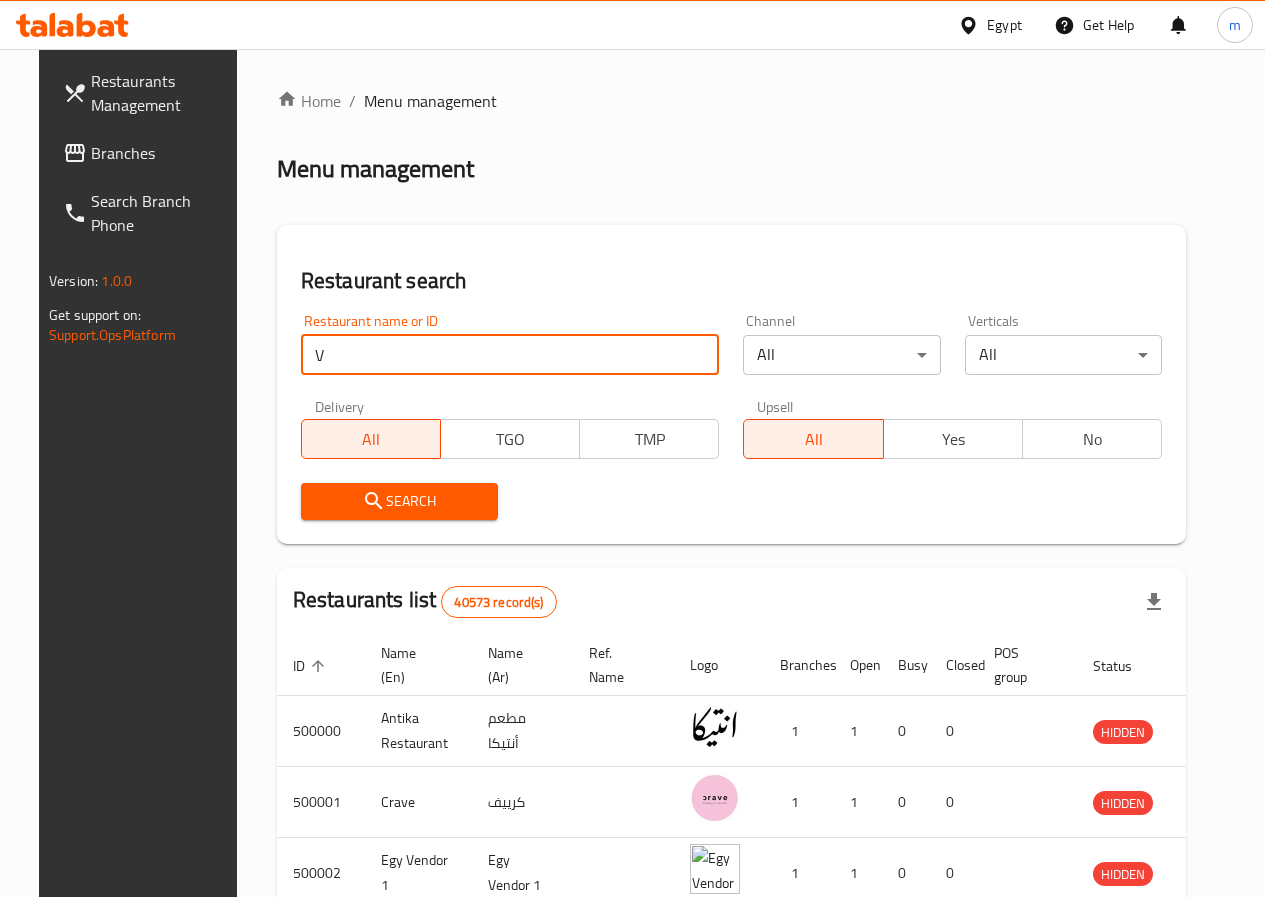 click on "V" at bounding box center [510, 355] 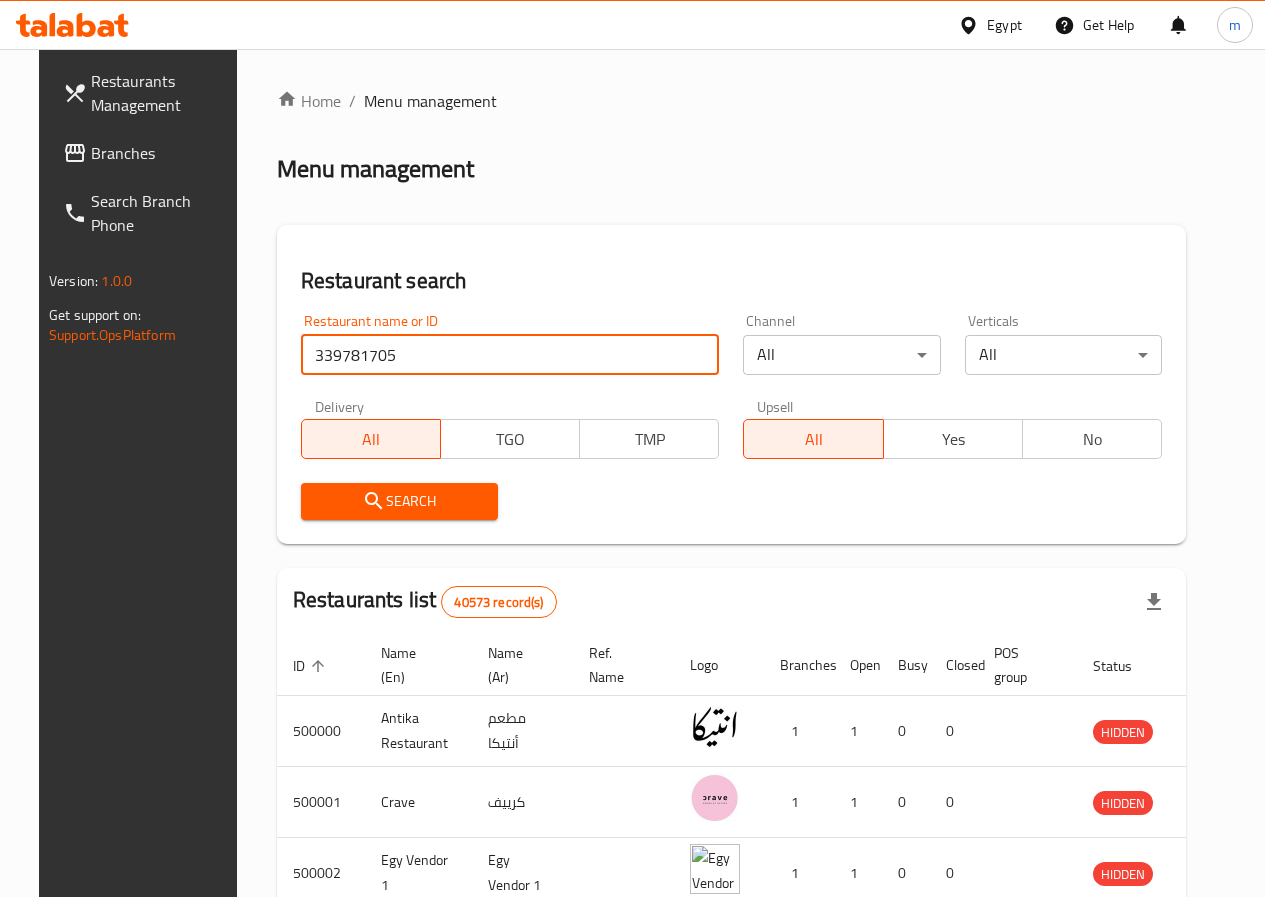 type on "339781705" 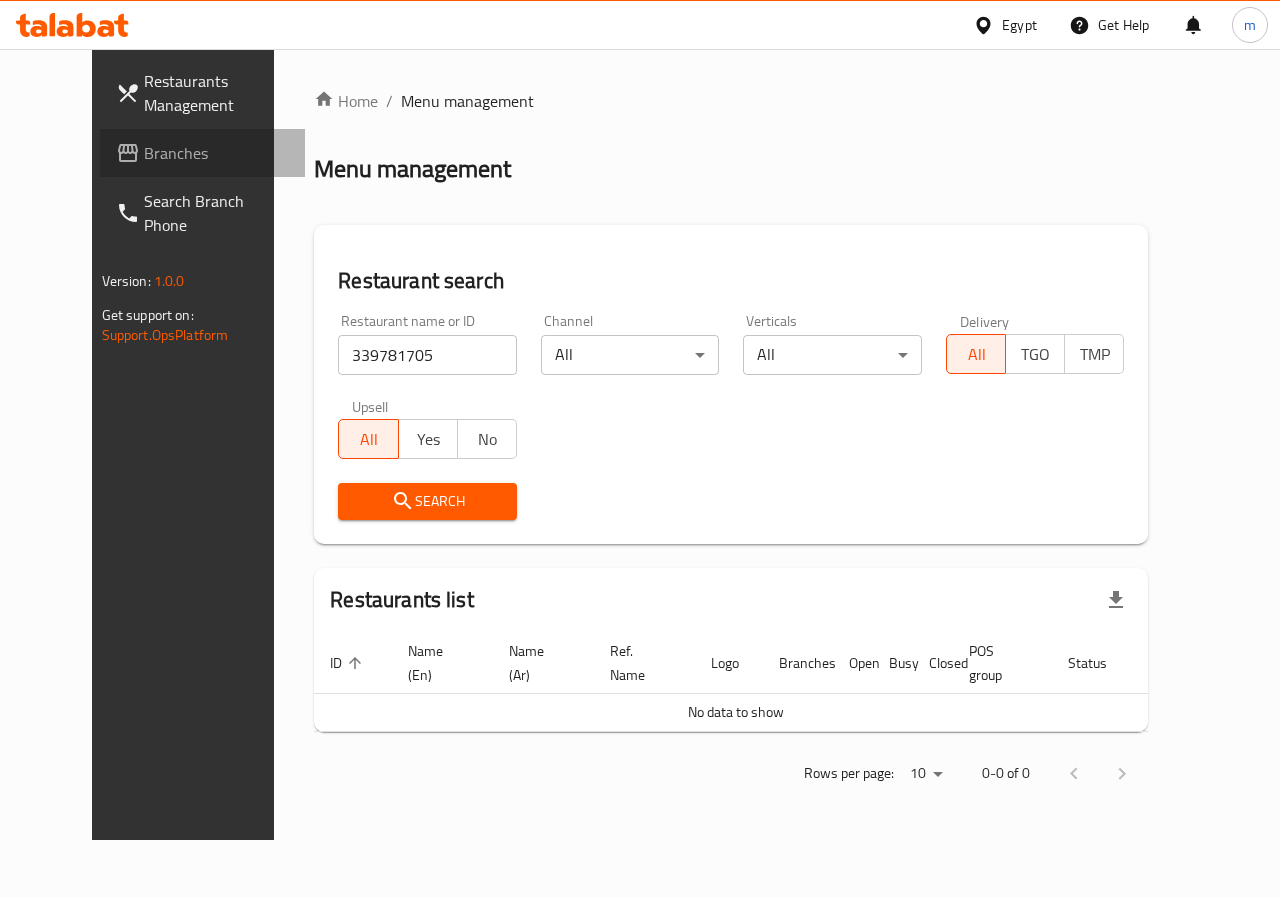 click on "Branches" at bounding box center (217, 153) 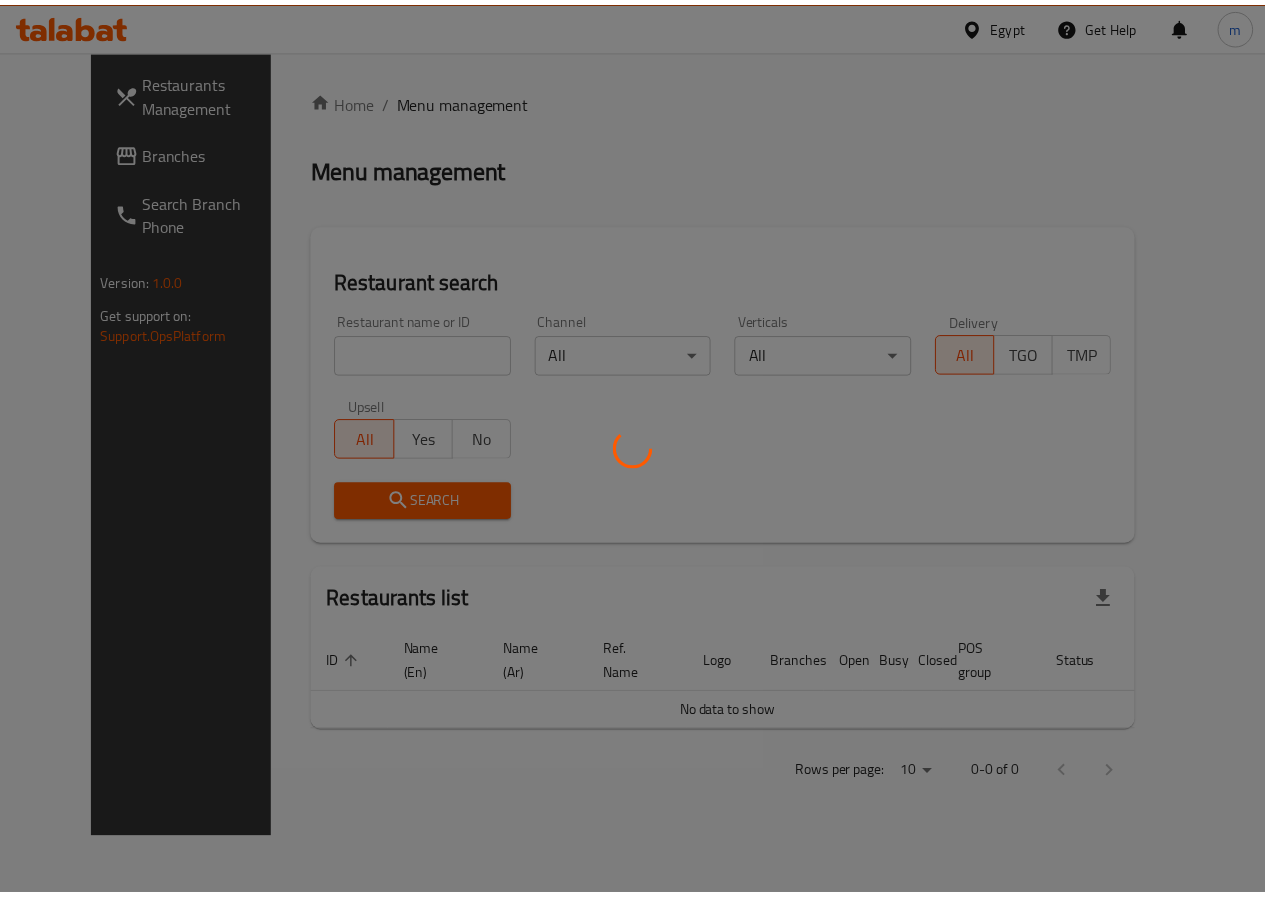 scroll, scrollTop: 0, scrollLeft: 0, axis: both 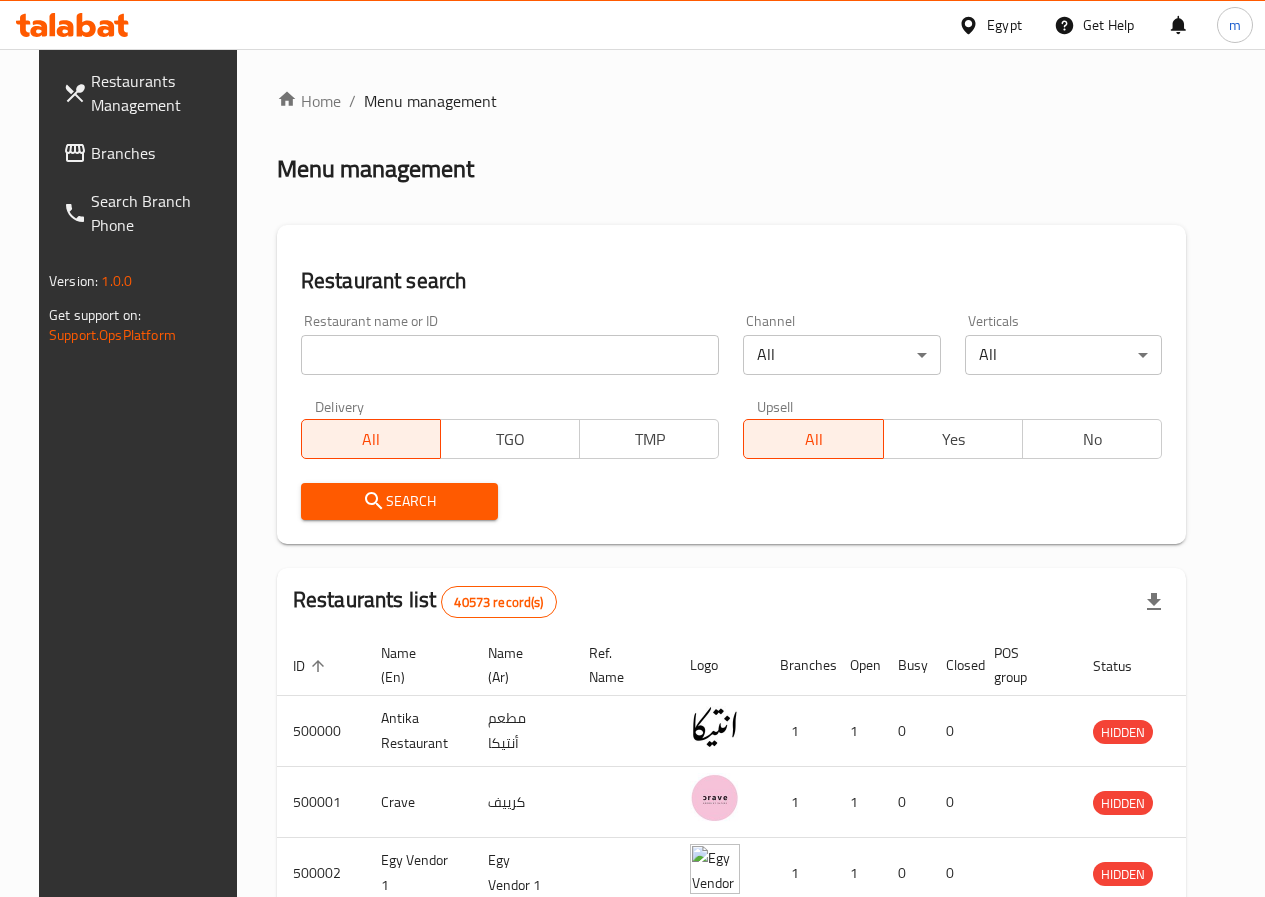 click on "Restaurants Management" at bounding box center (162, 93) 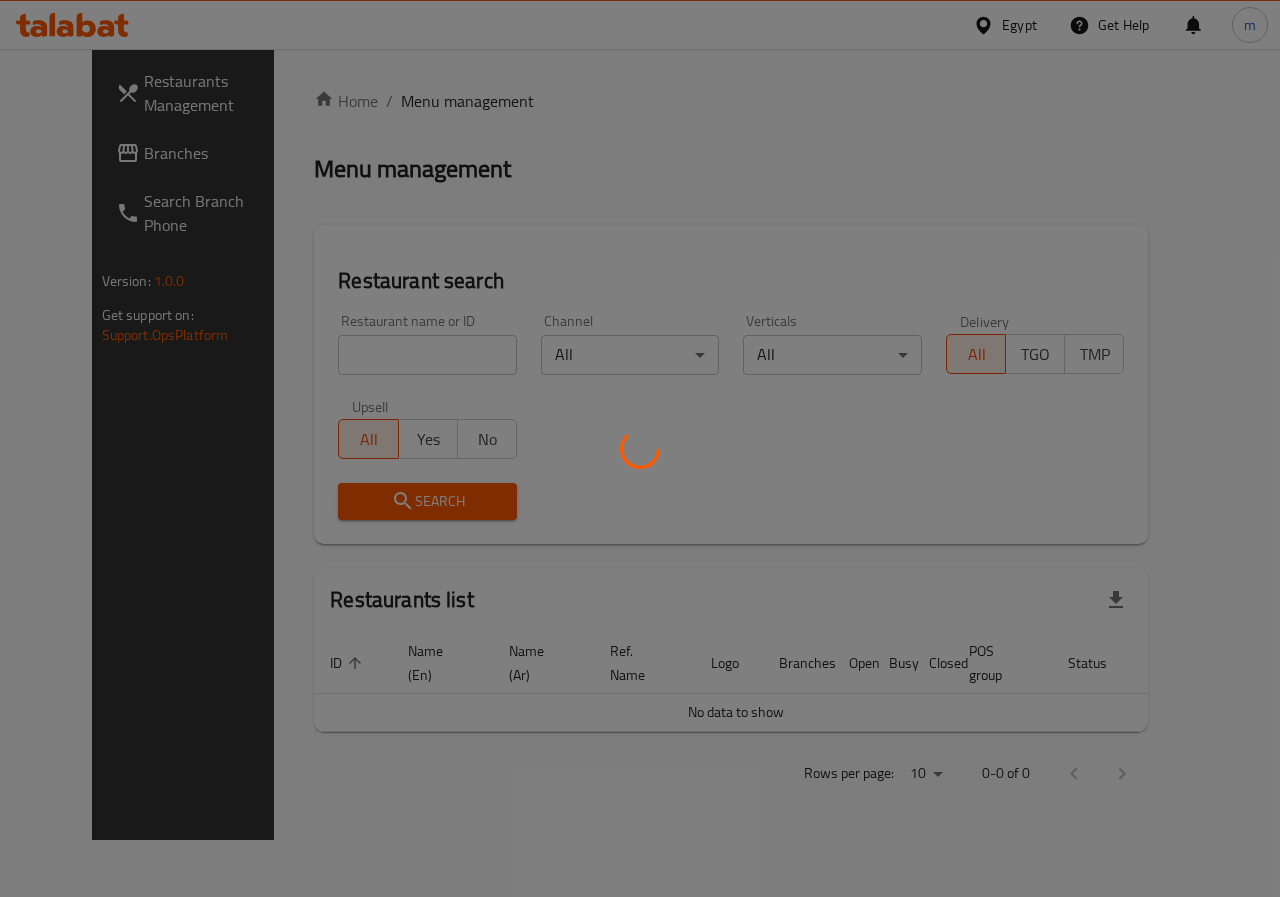 scroll, scrollTop: 0, scrollLeft: 0, axis: both 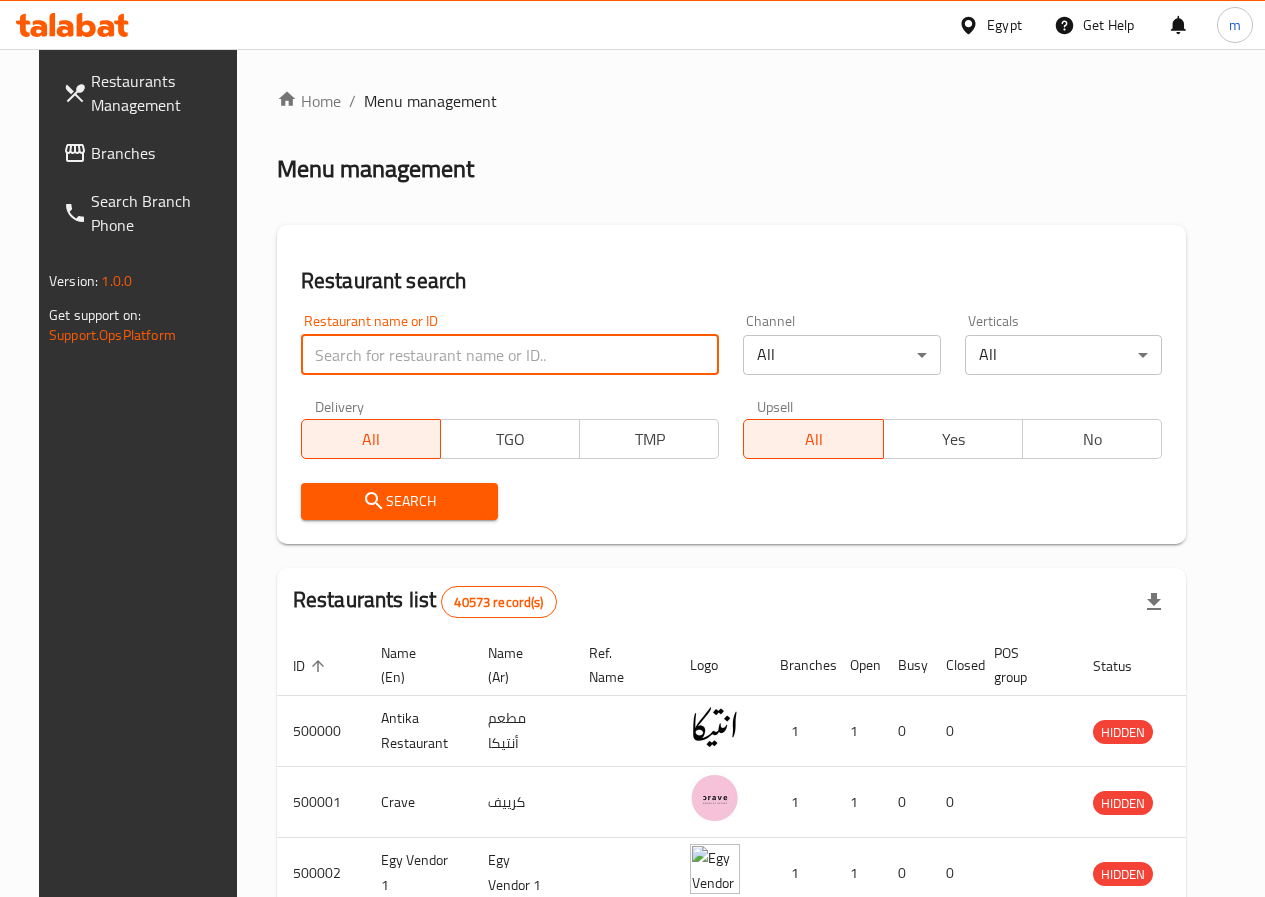 click at bounding box center [510, 355] 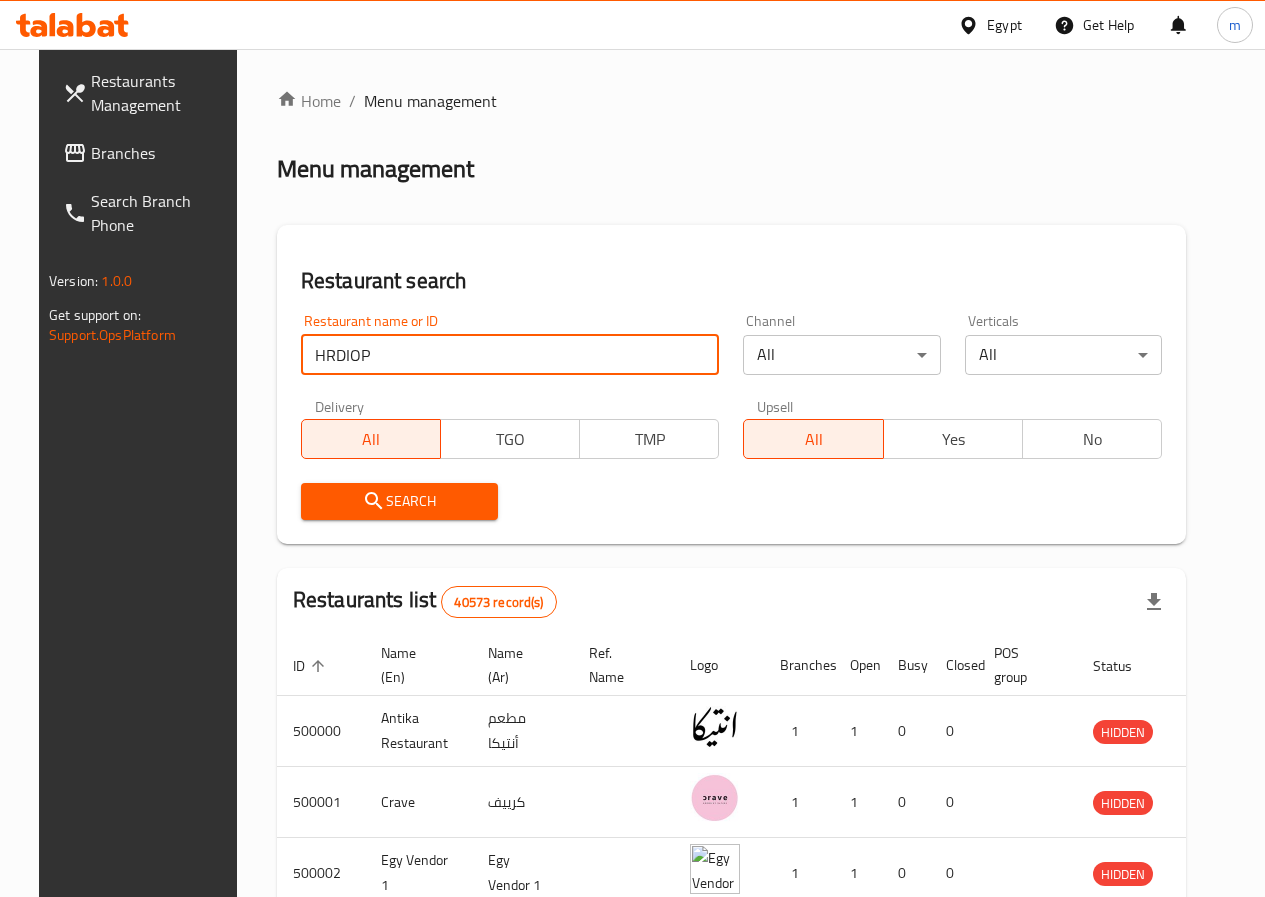 click on "Search" at bounding box center (399, 501) 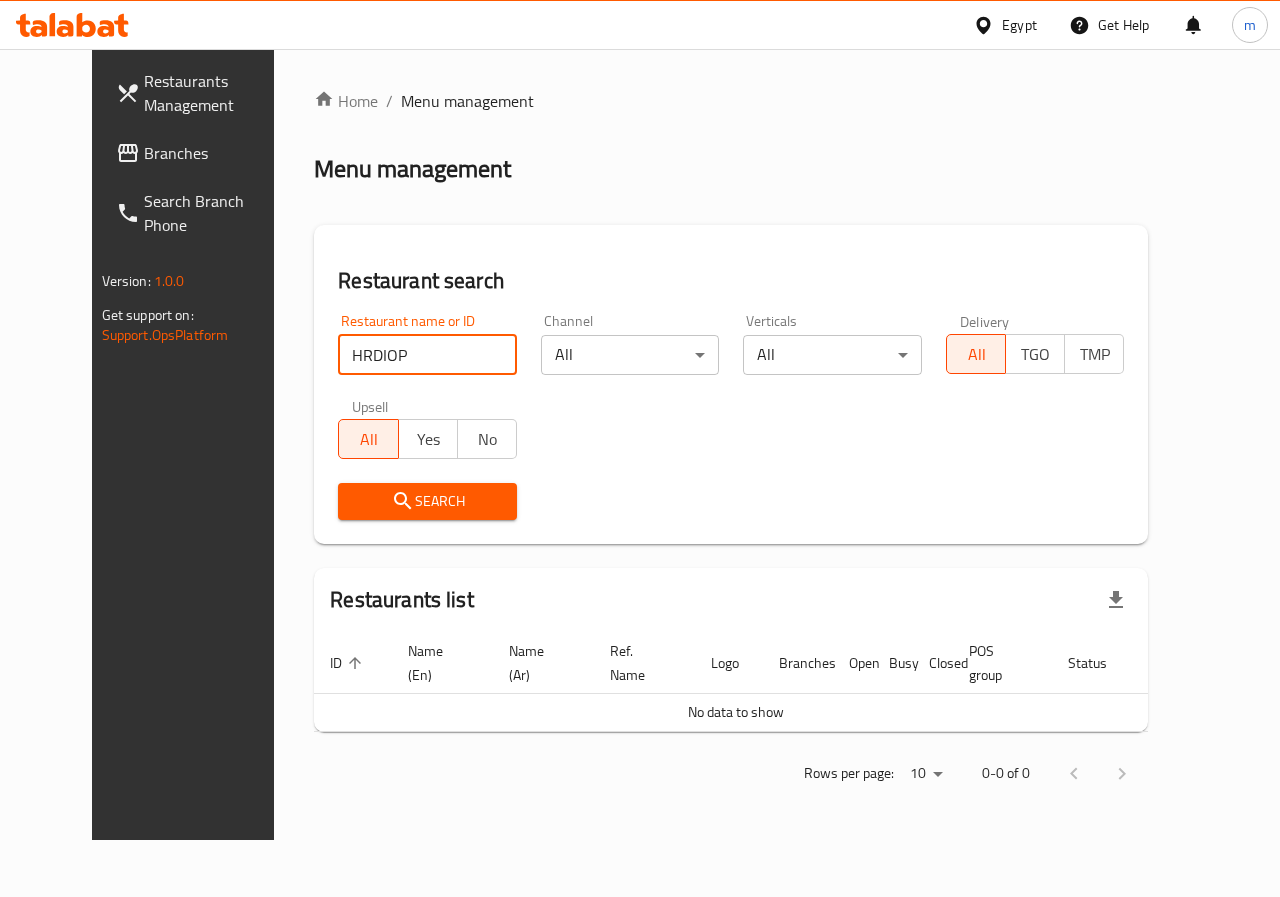 click on "HRDIOP" at bounding box center [427, 355] 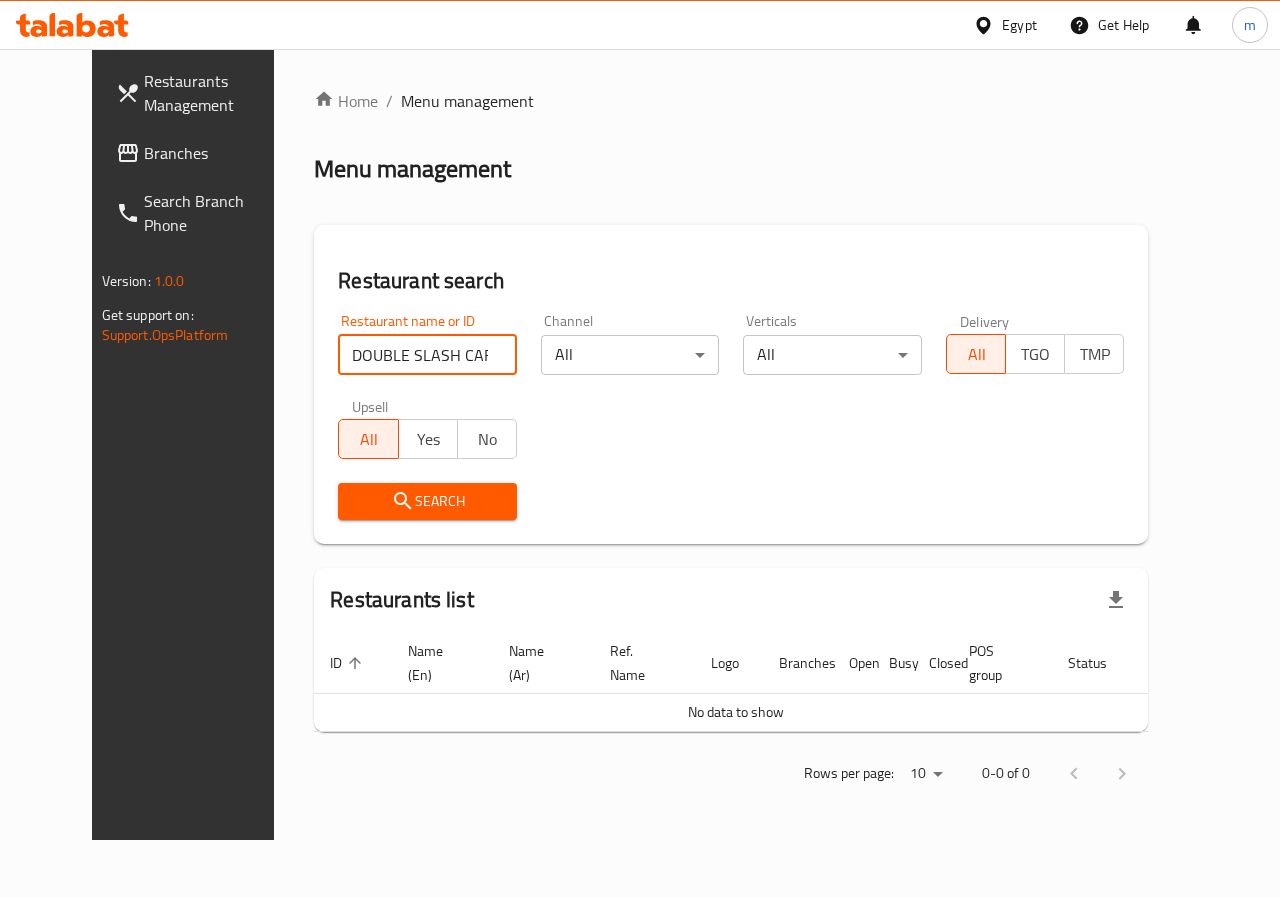type on "DOUBLE SLASH CAFE" 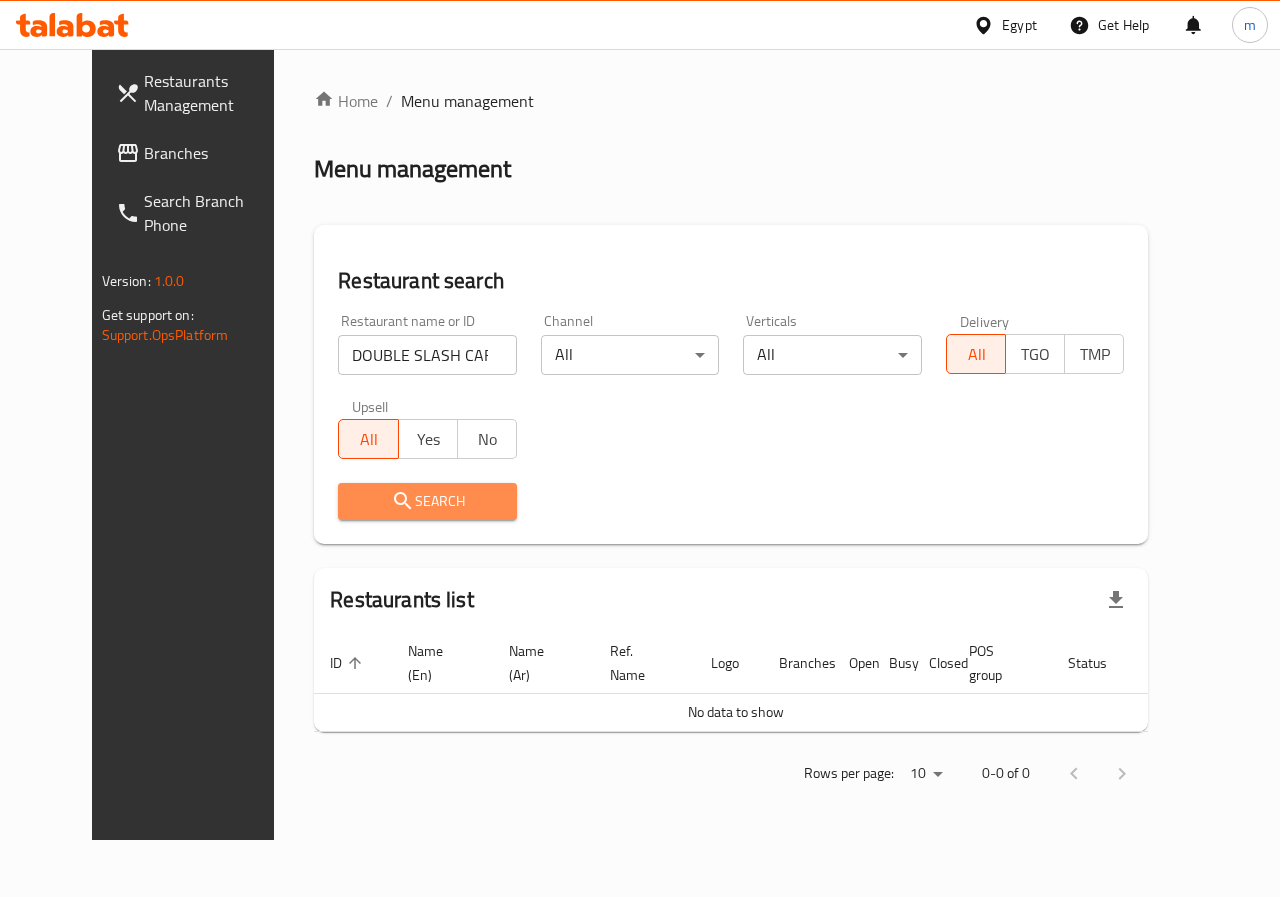 click on "Search" at bounding box center (427, 501) 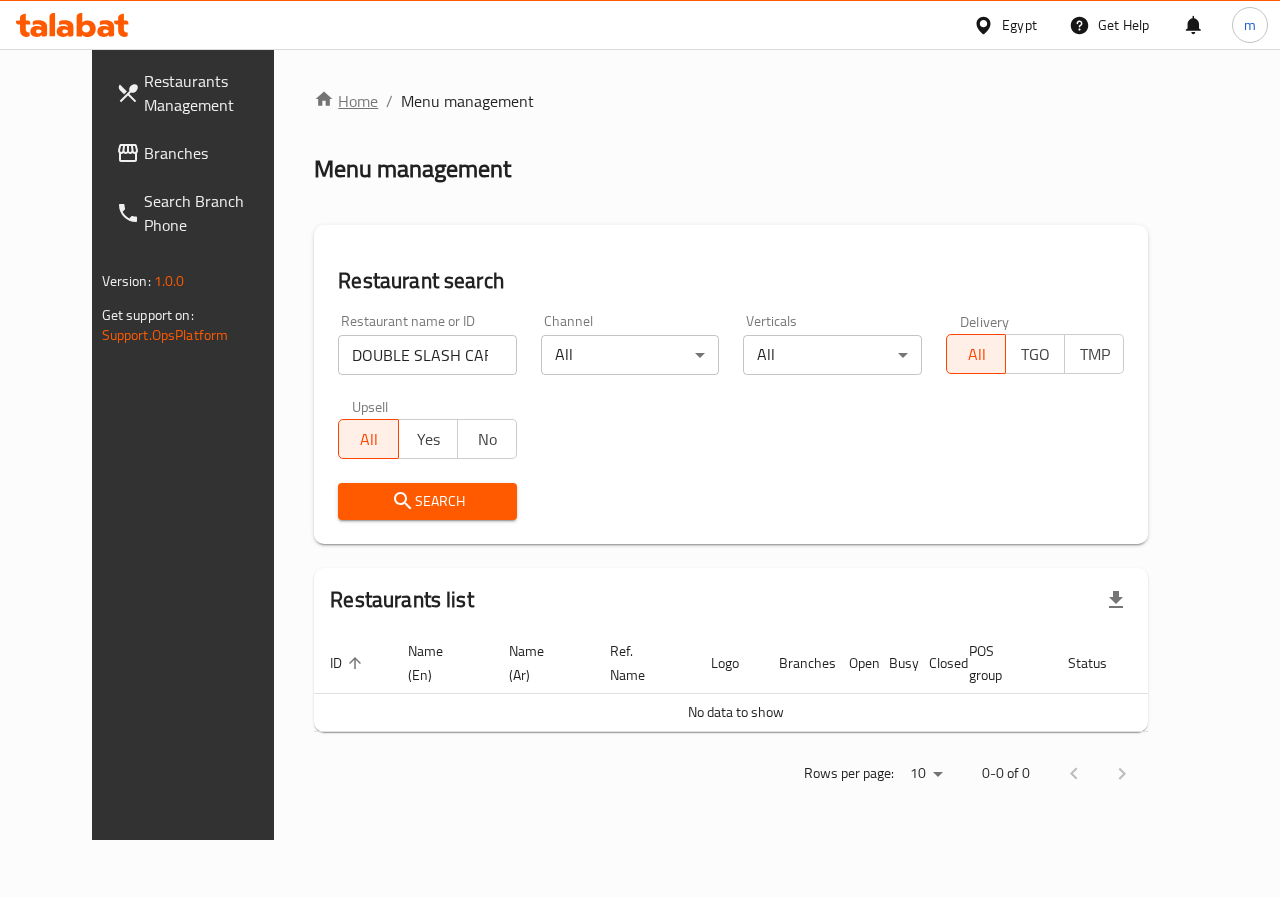 click on "Home" at bounding box center (346, 101) 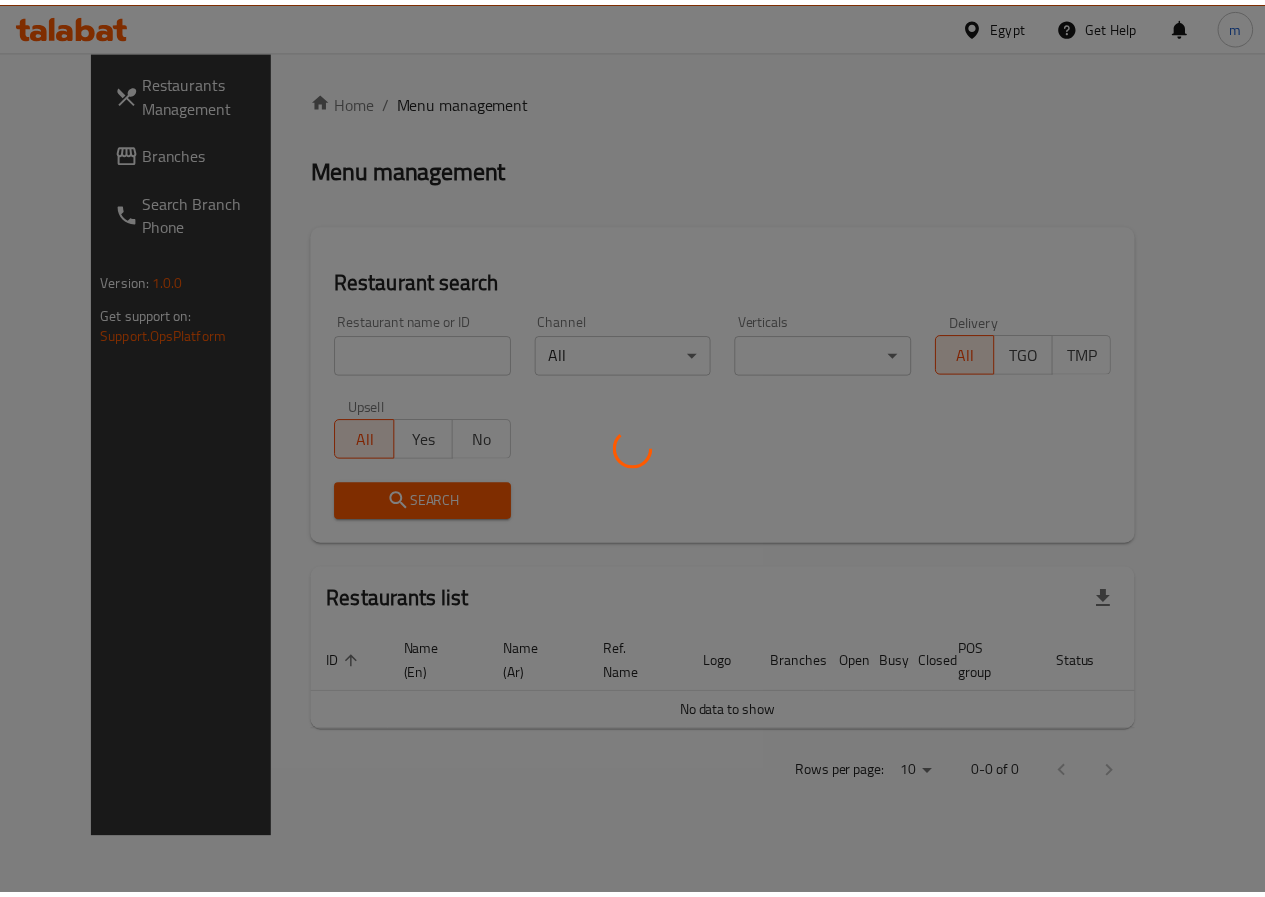 scroll, scrollTop: 0, scrollLeft: 0, axis: both 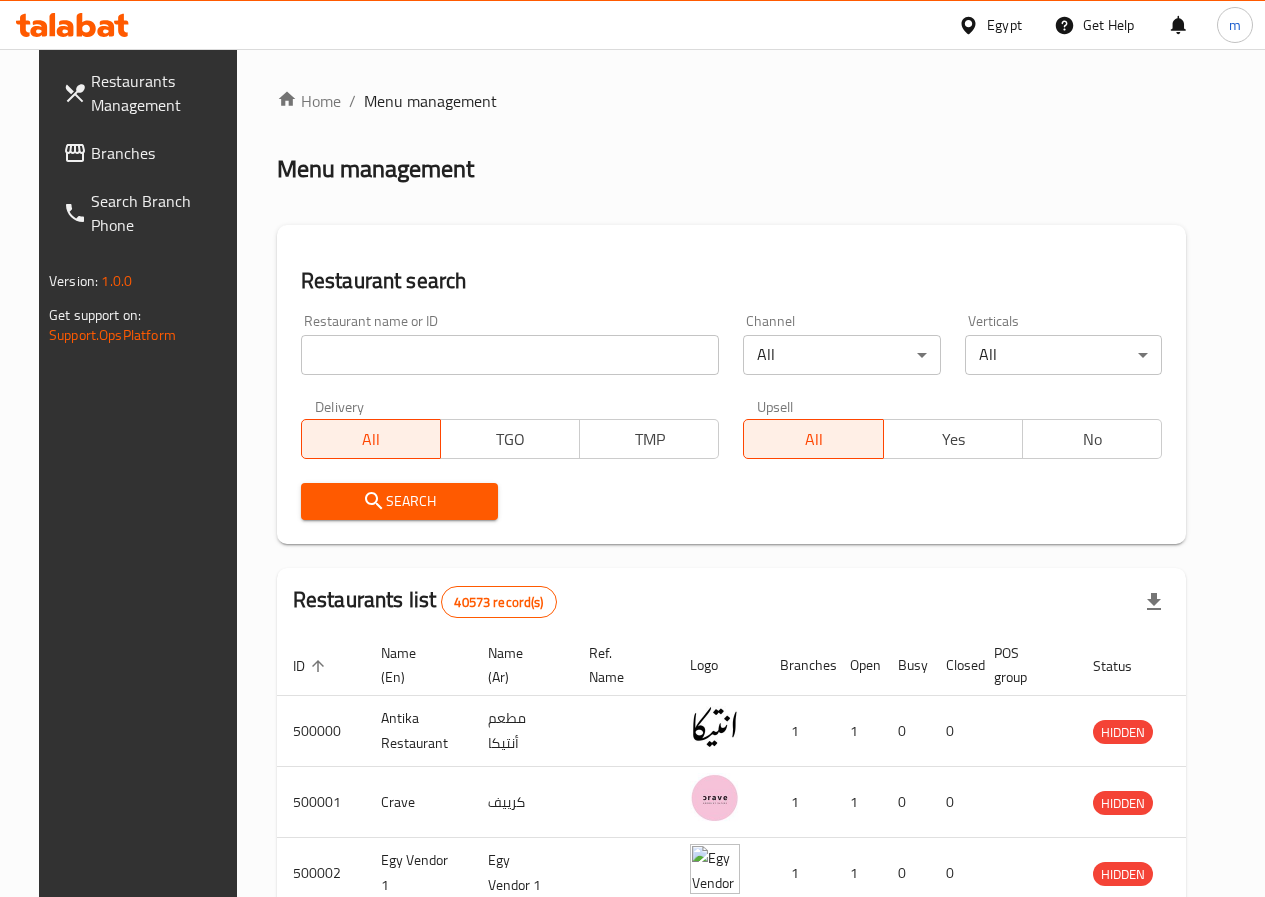 click on "Branches" at bounding box center [162, 153] 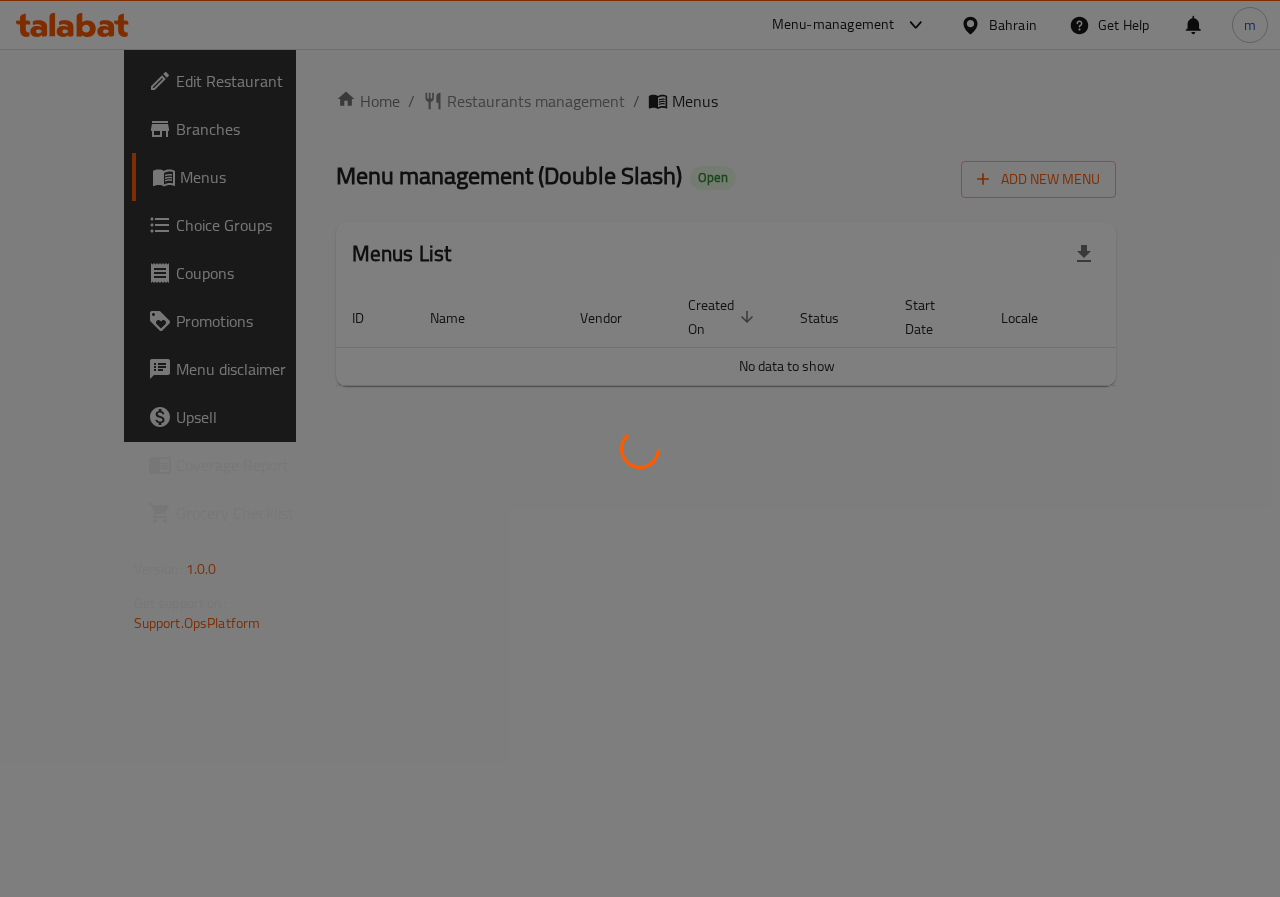scroll, scrollTop: 0, scrollLeft: 0, axis: both 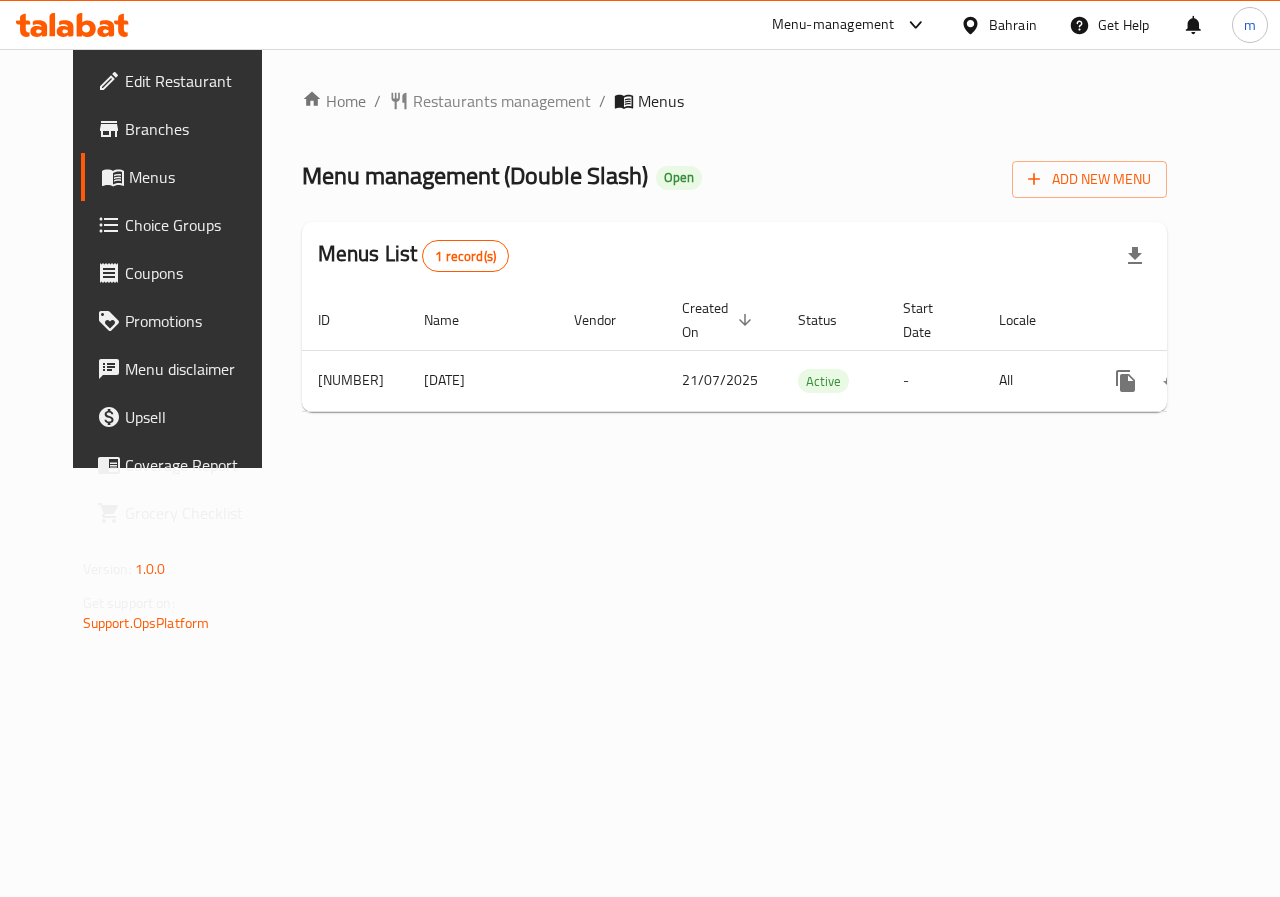 click on "Edit Restaurant" at bounding box center (198, 81) 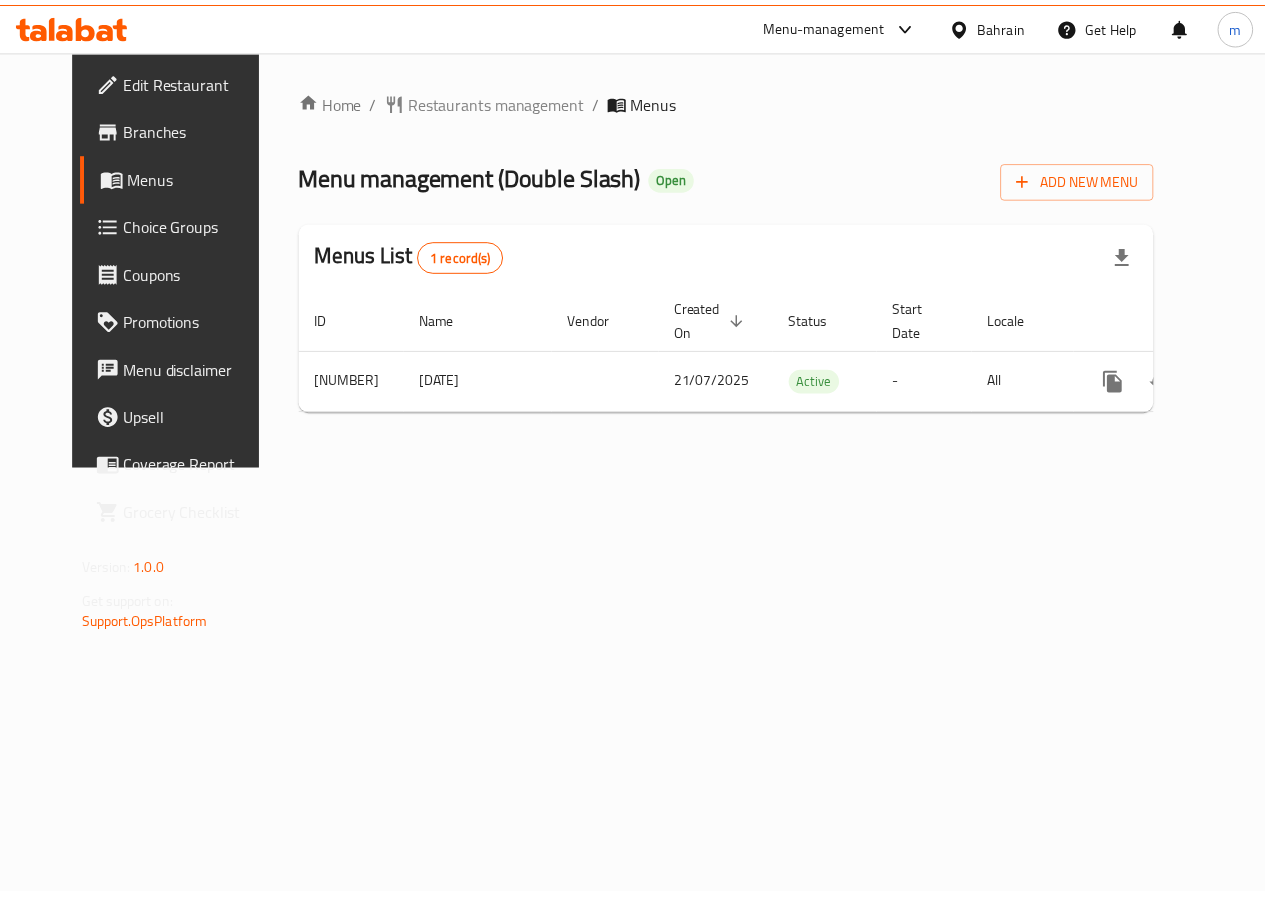 scroll, scrollTop: 0, scrollLeft: 7, axis: horizontal 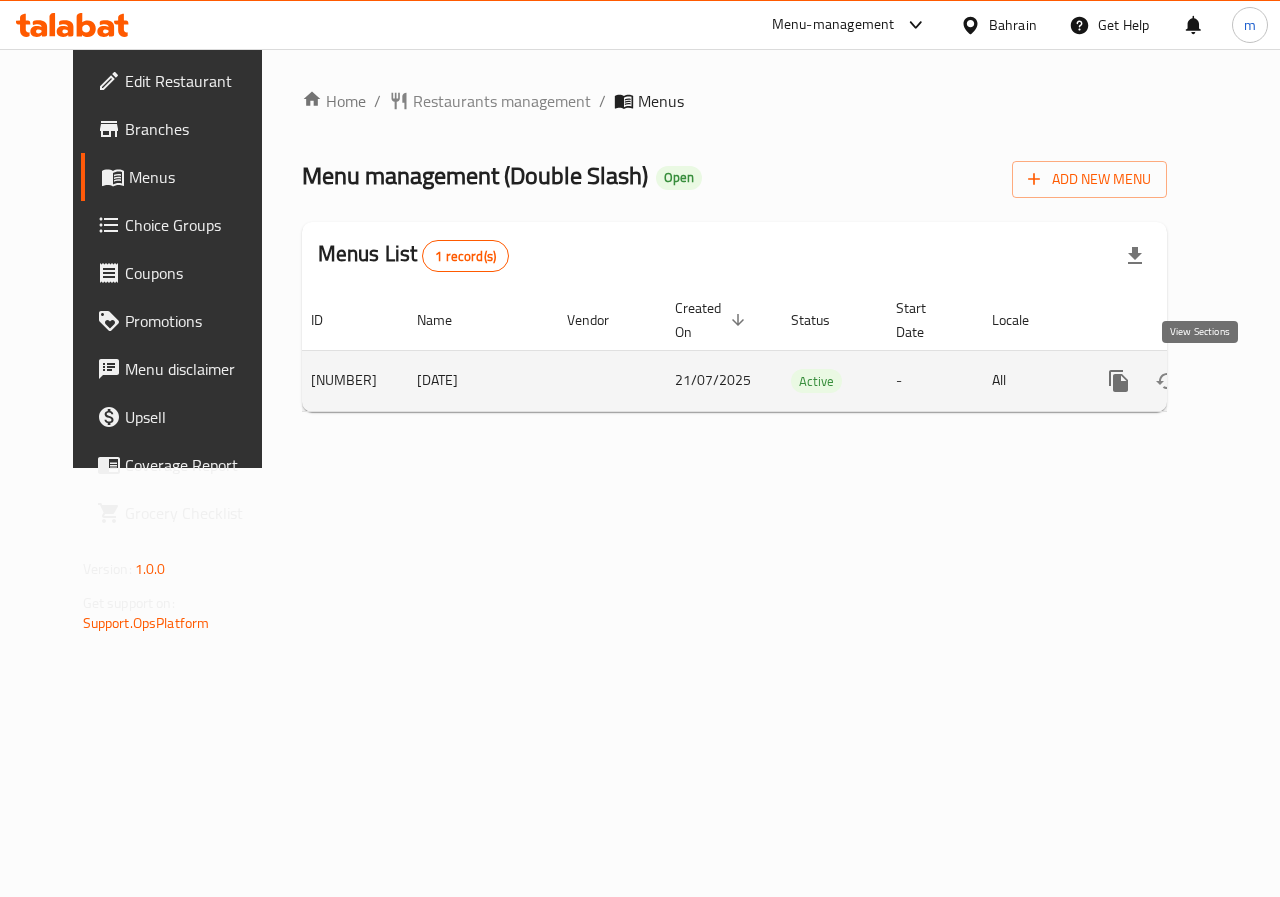 click 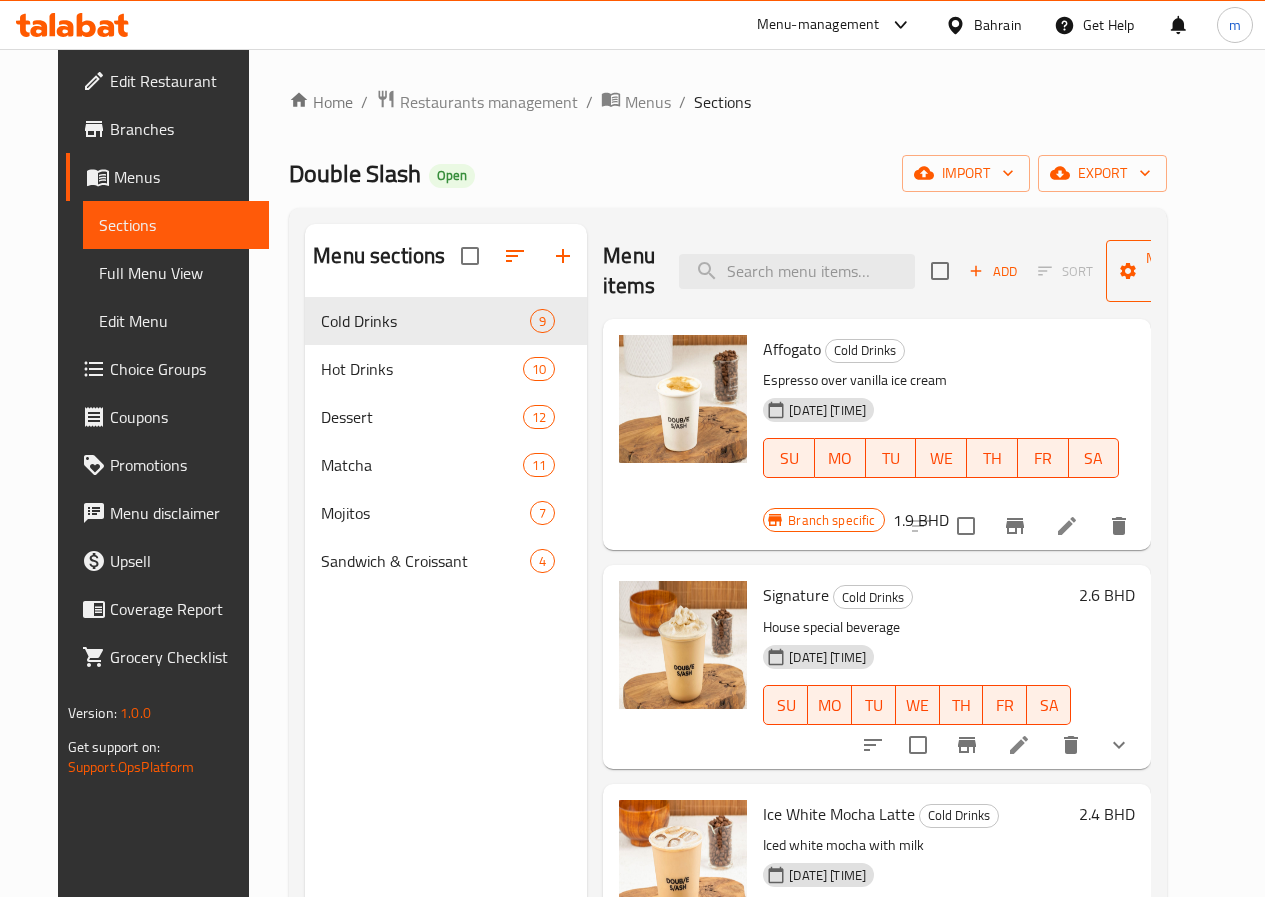click on "Manage items" at bounding box center (1173, 271) 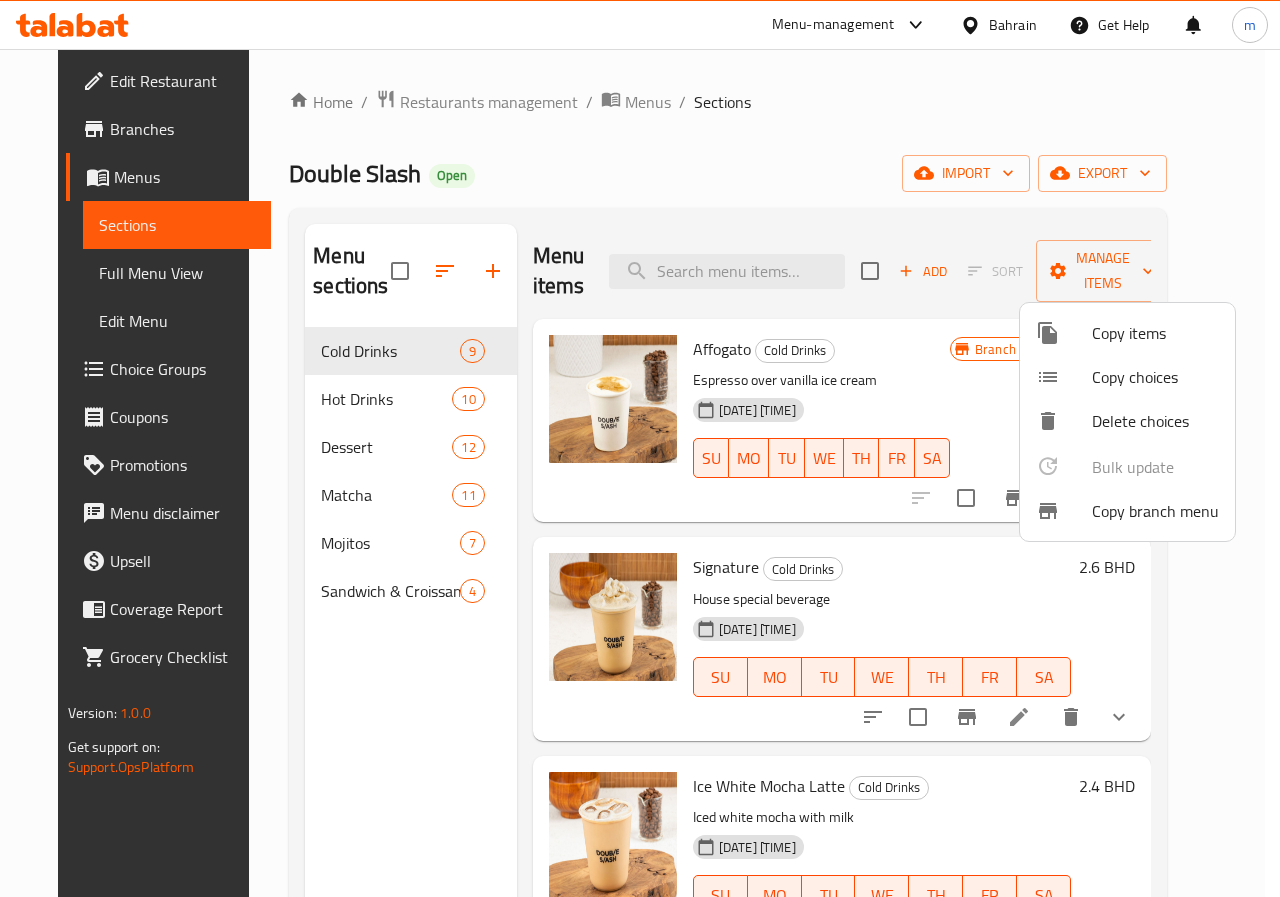 click at bounding box center [640, 448] 